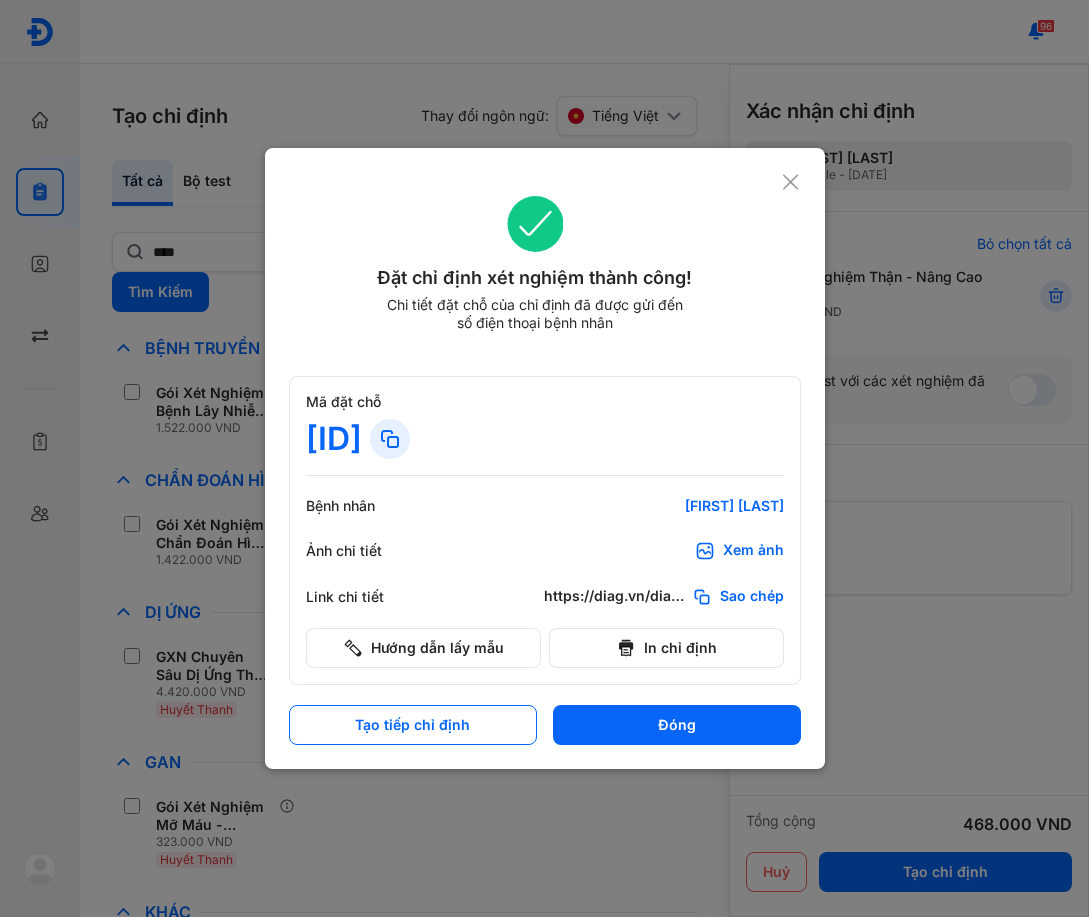 scroll, scrollTop: 0, scrollLeft: 0, axis: both 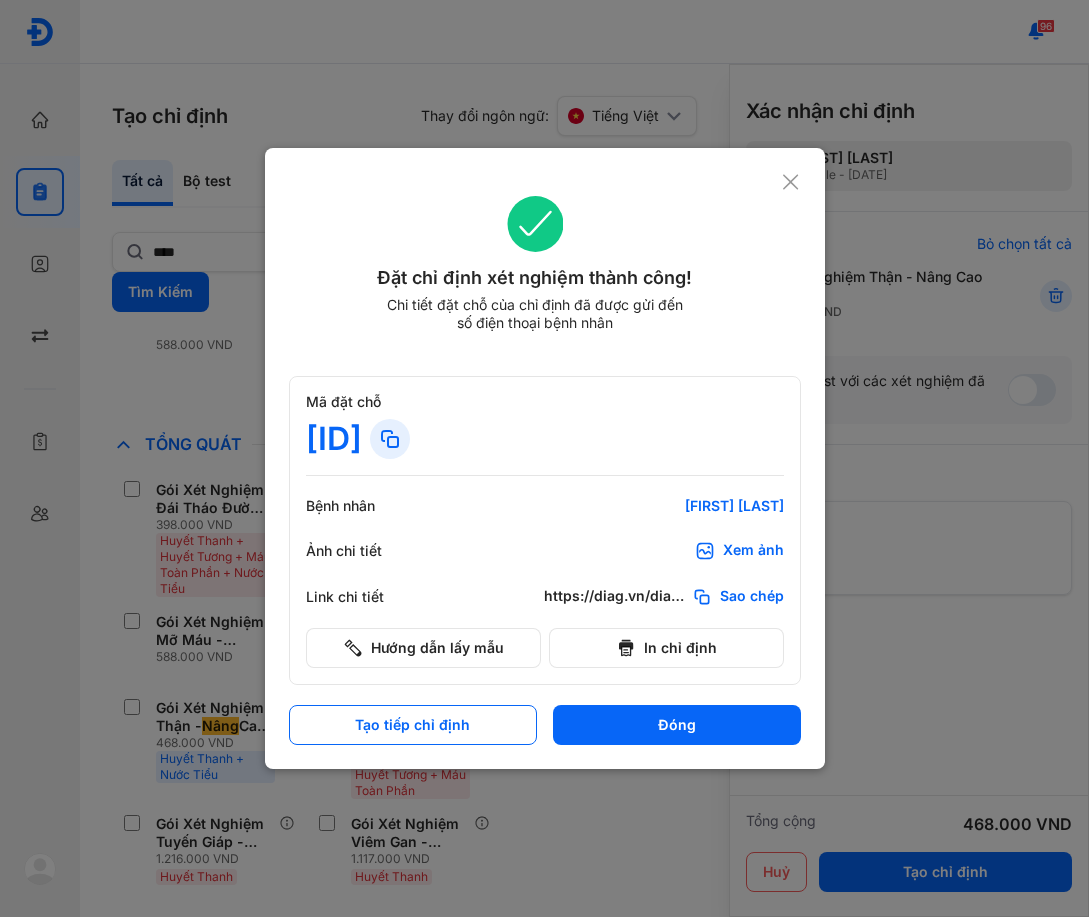 click 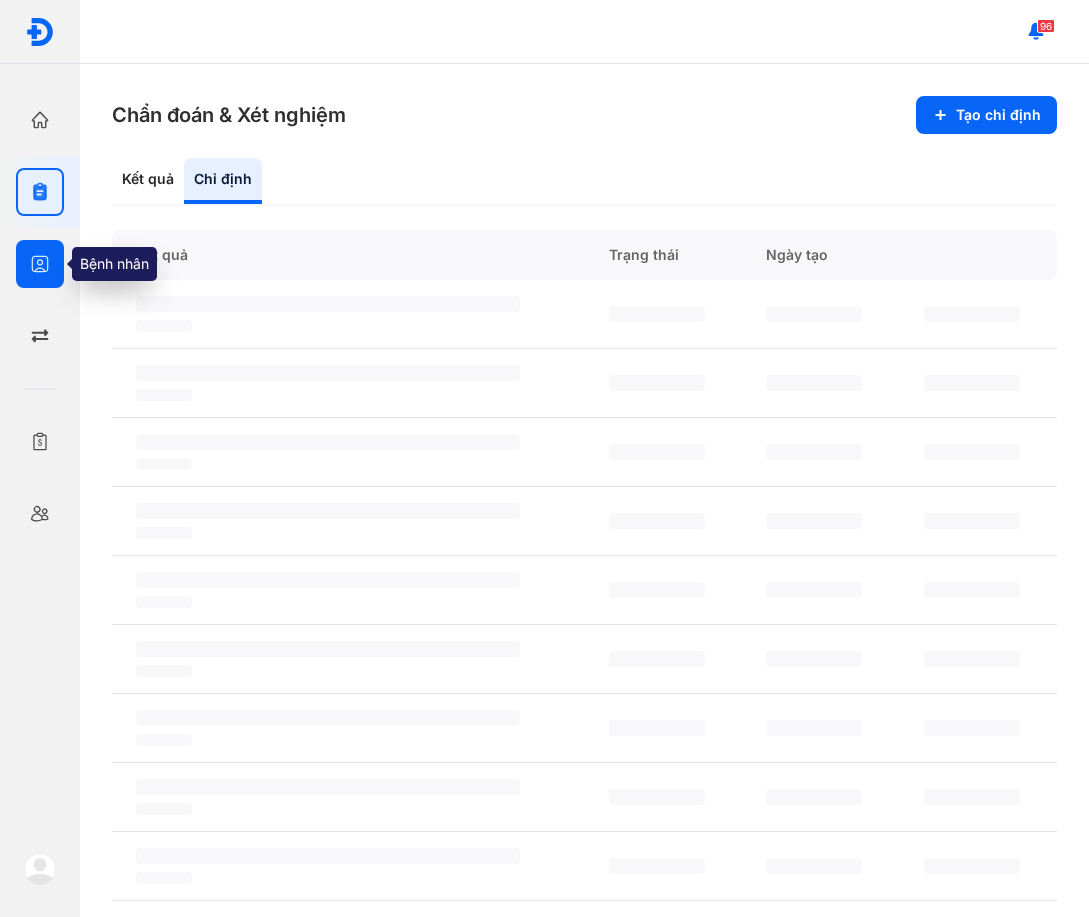 click at bounding box center [40, 264] 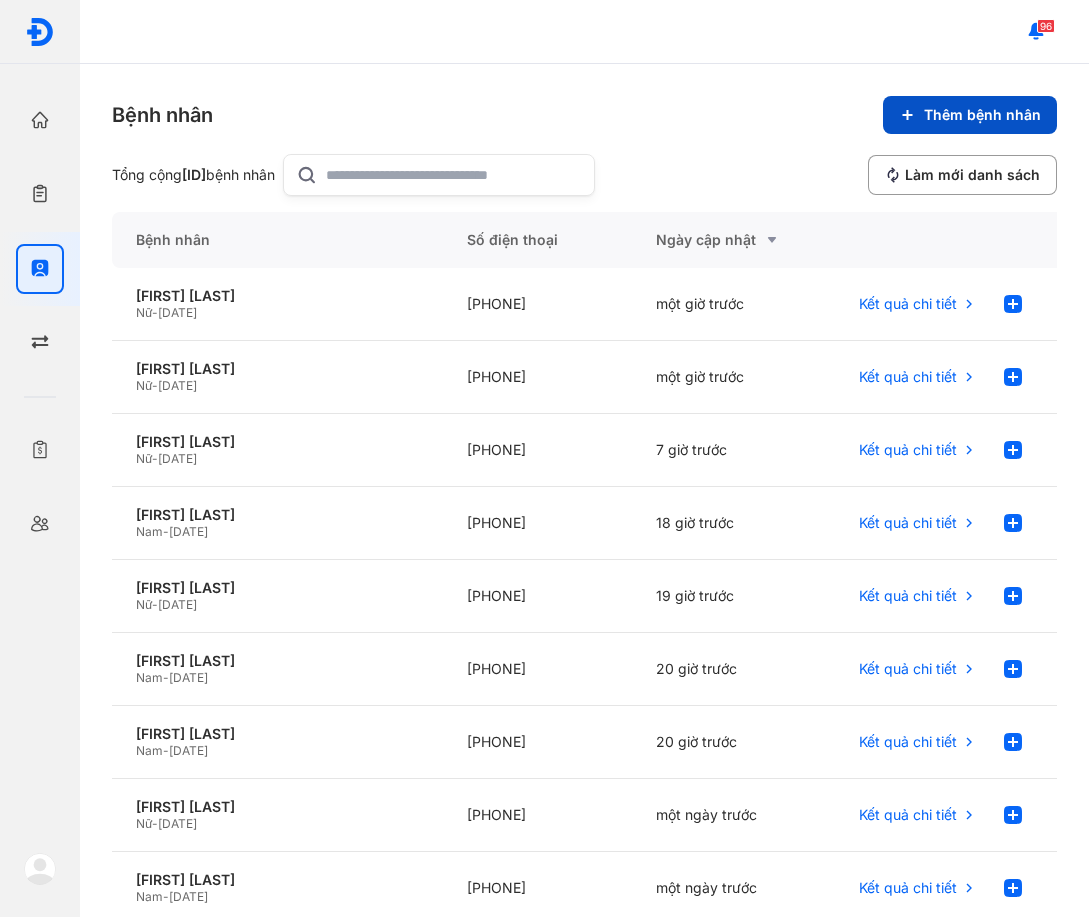click on "Thêm bệnh nhân" at bounding box center (970, 115) 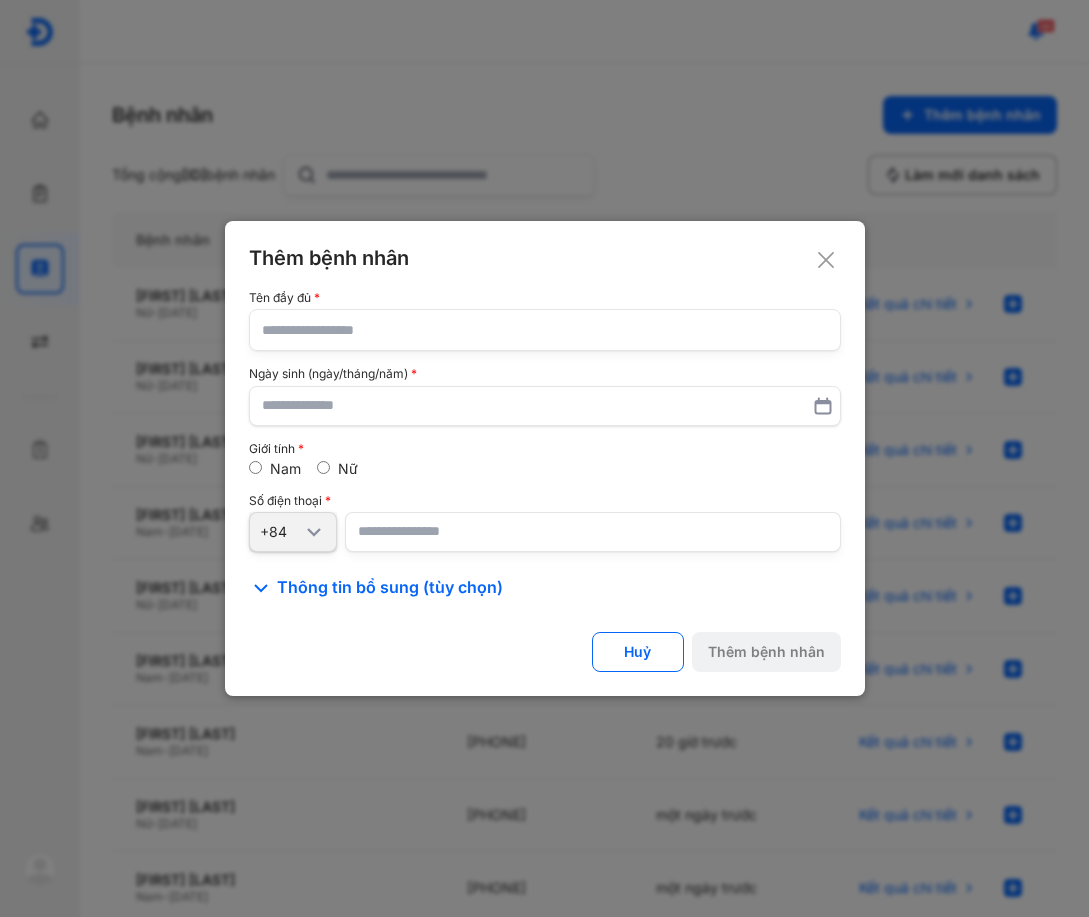click 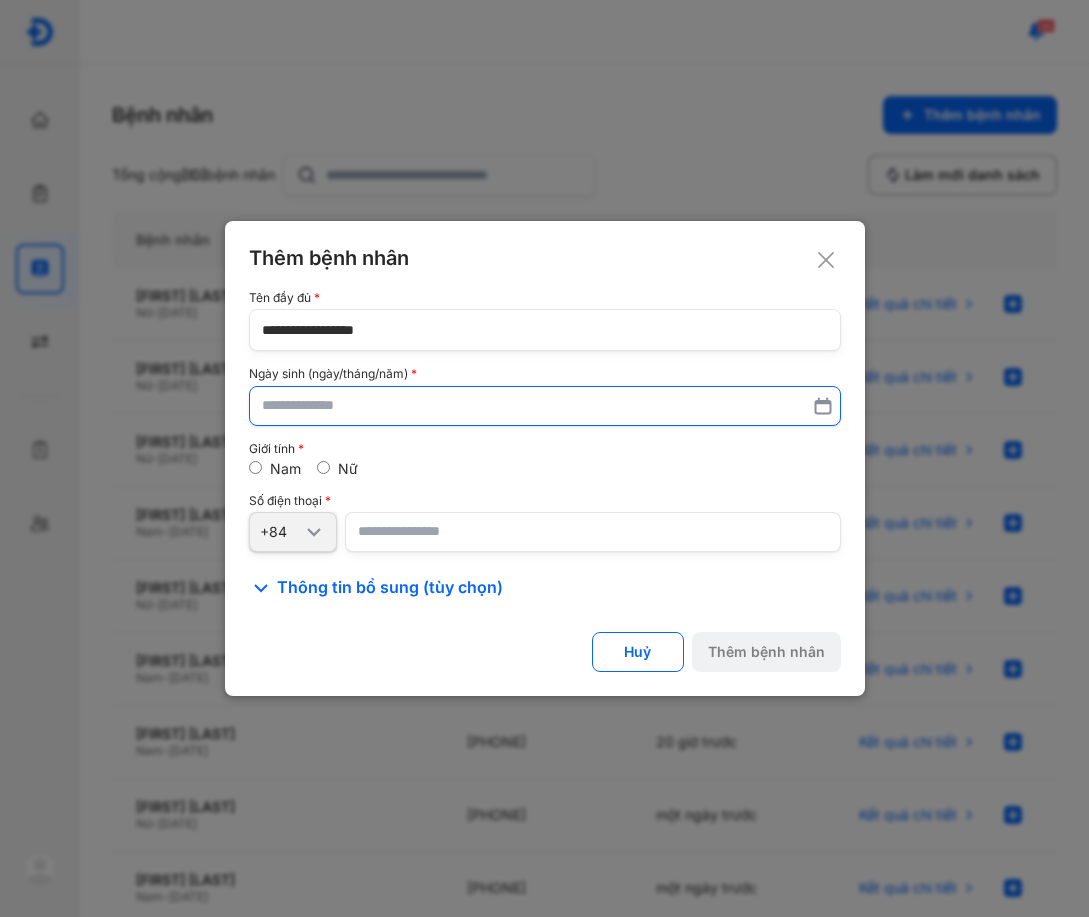 type on "**********" 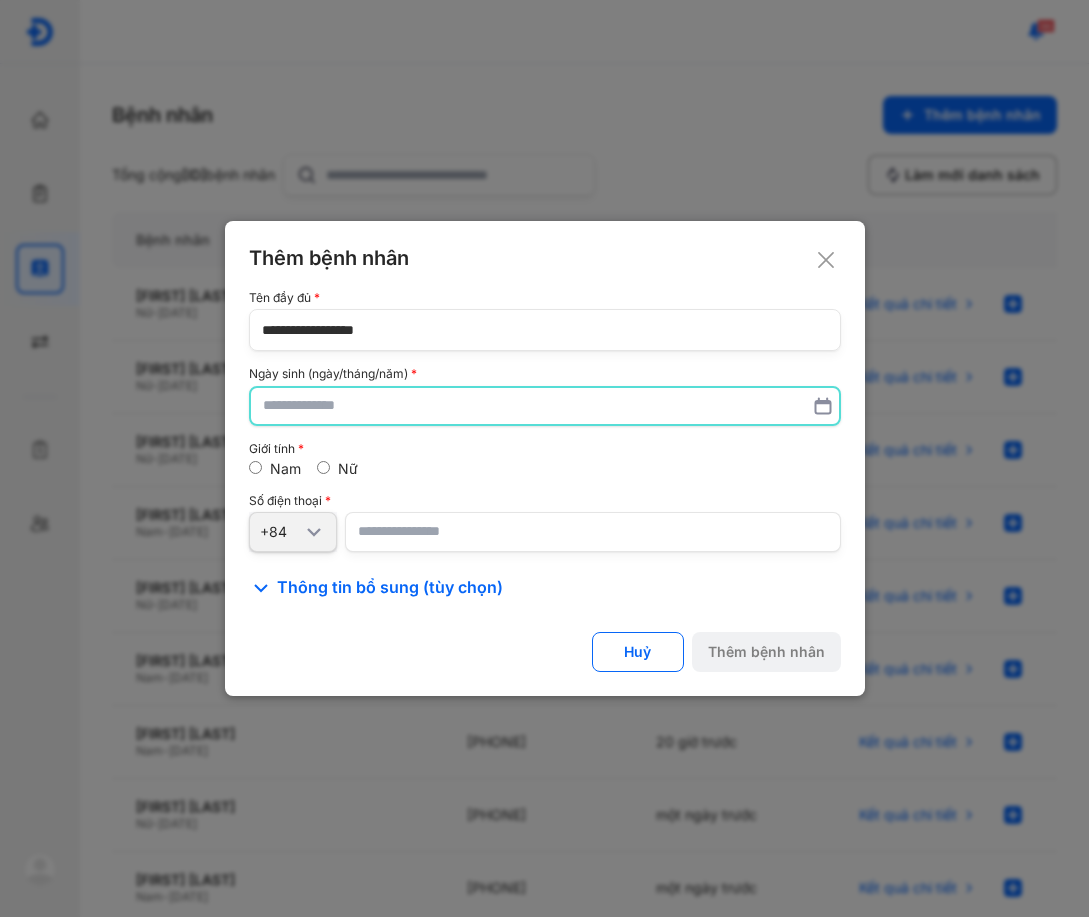 click at bounding box center (545, 406) 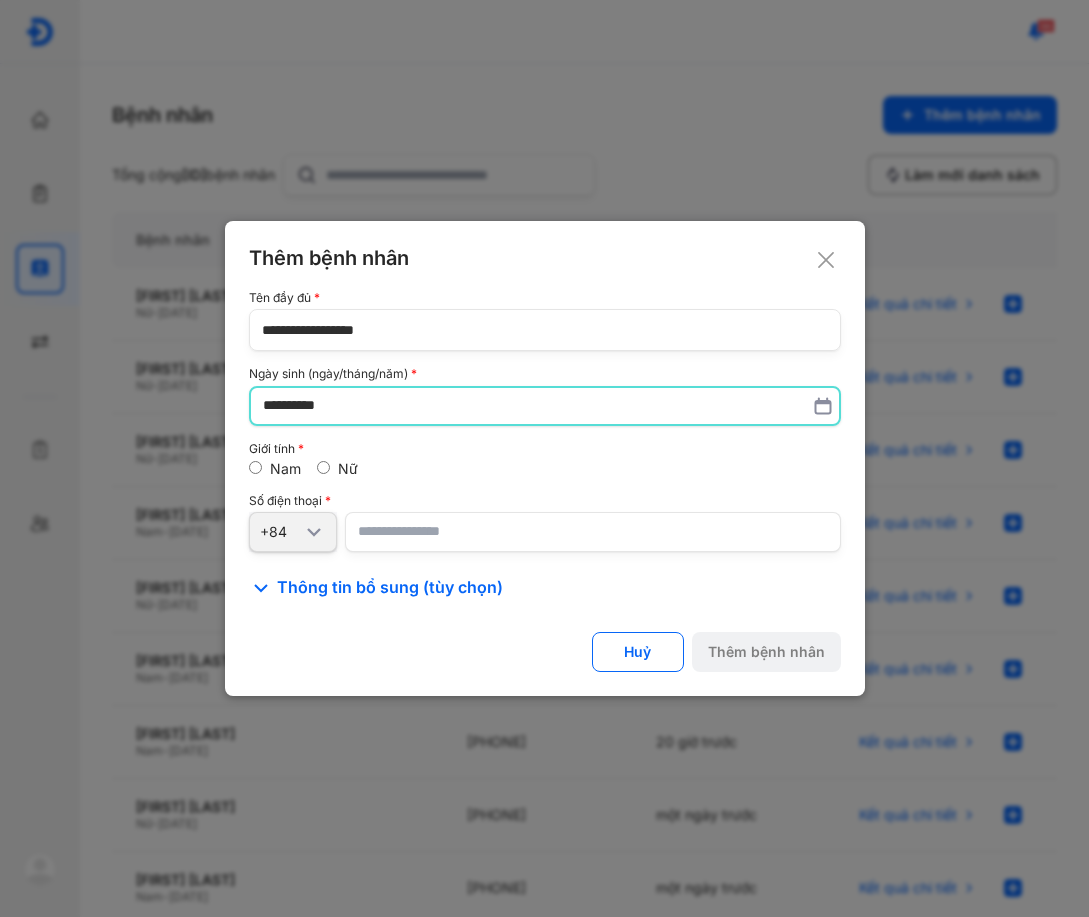 type on "**********" 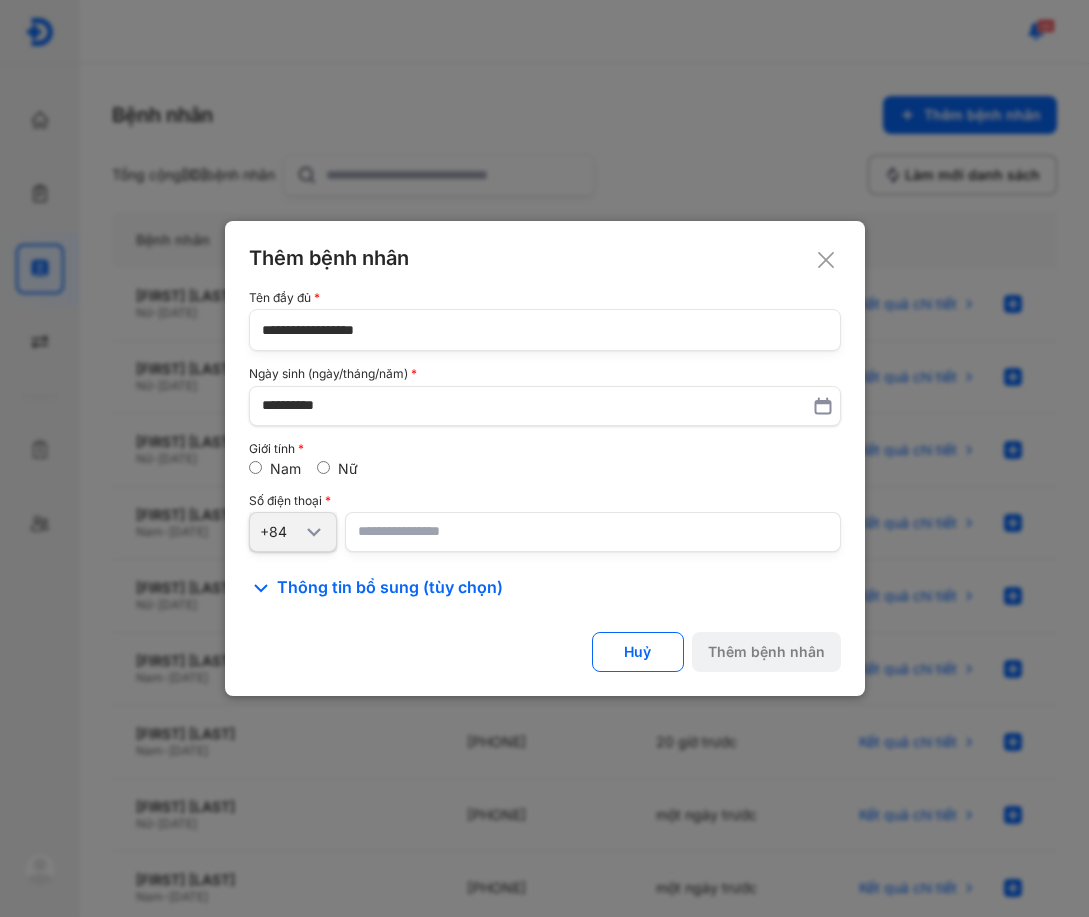 click at bounding box center (593, 532) 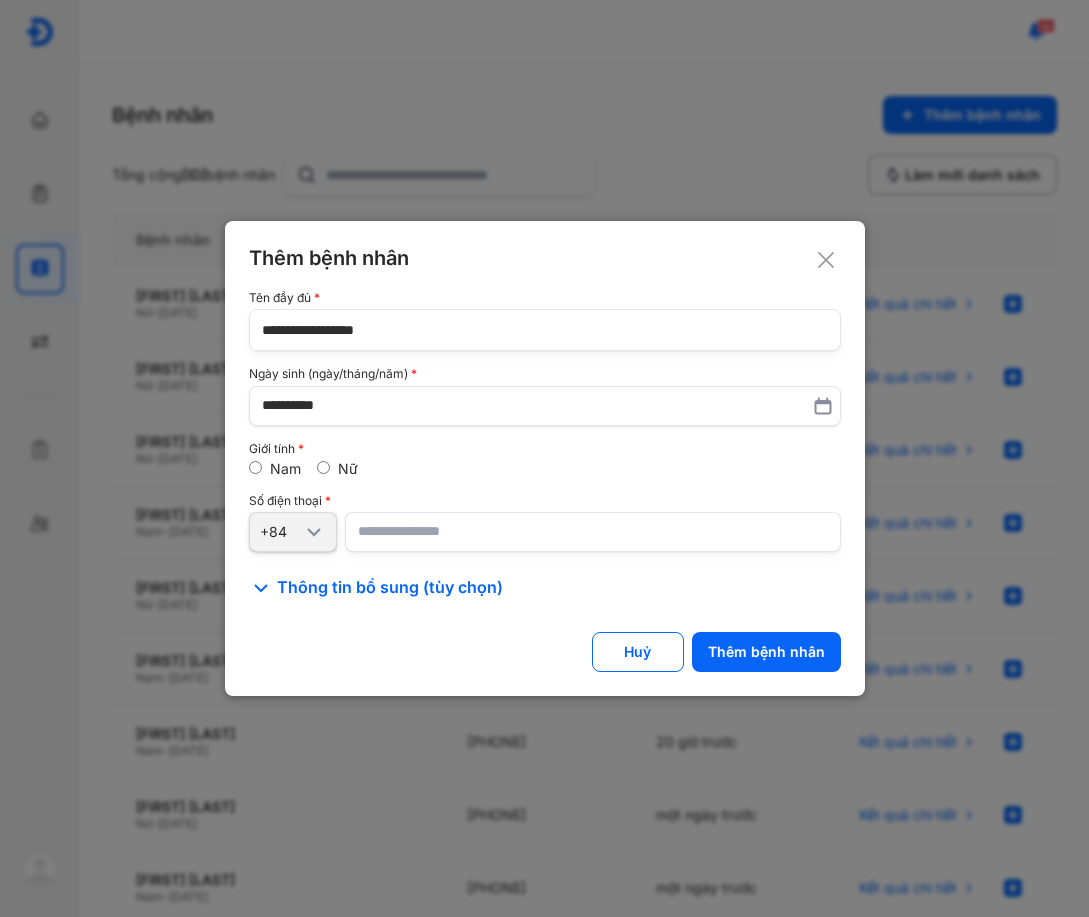 click on "**********" 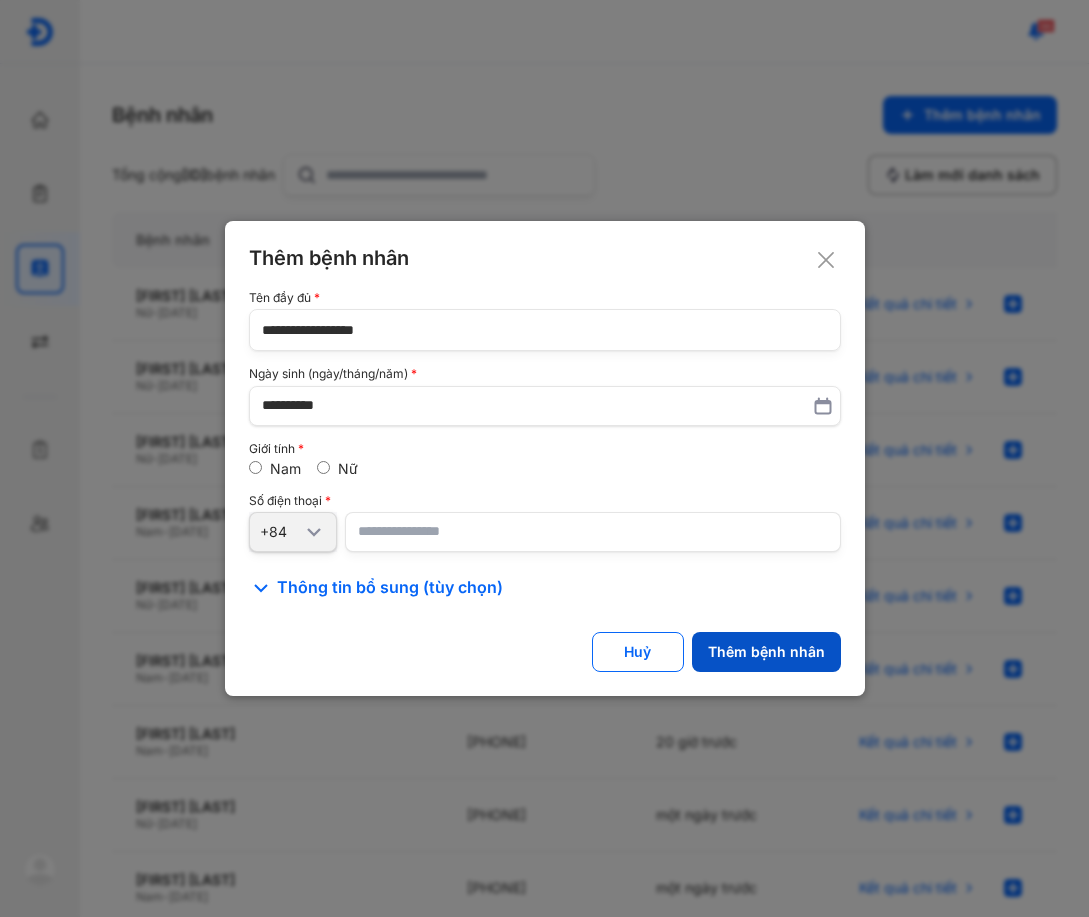 click on "Thêm bệnh nhân" 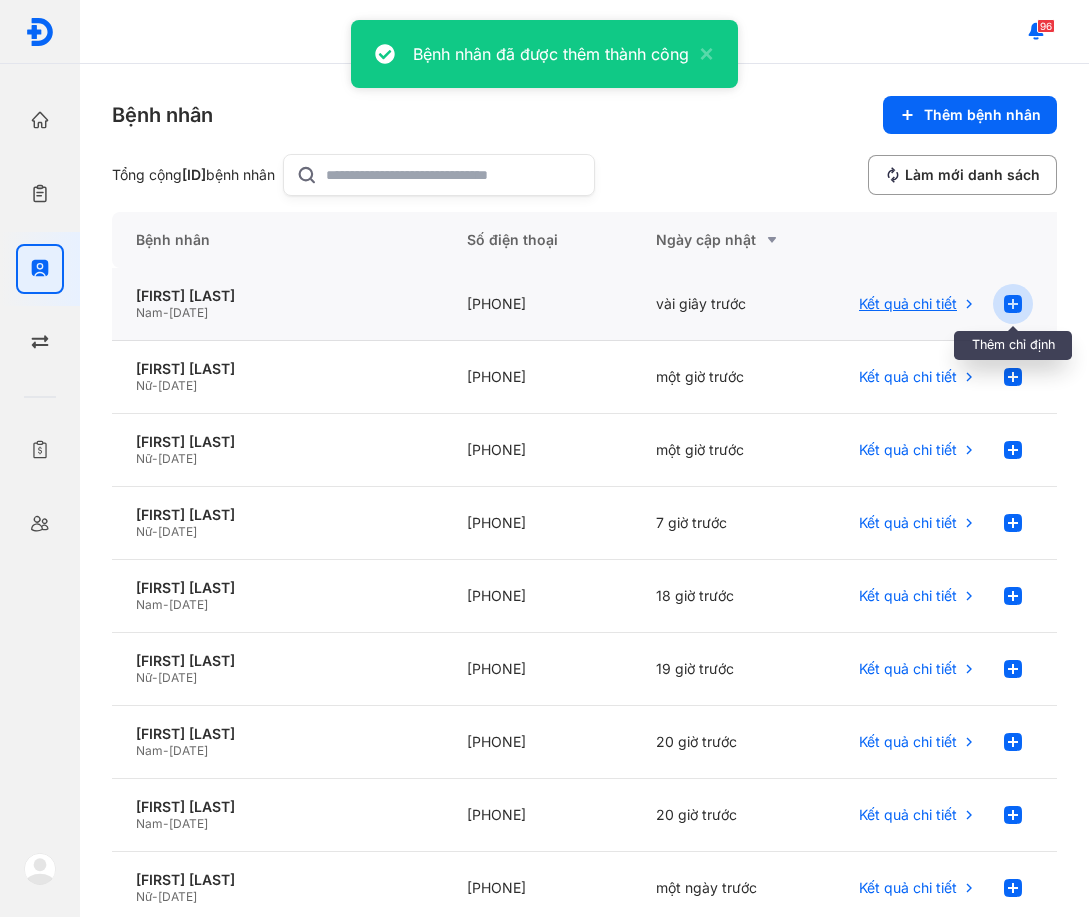 click 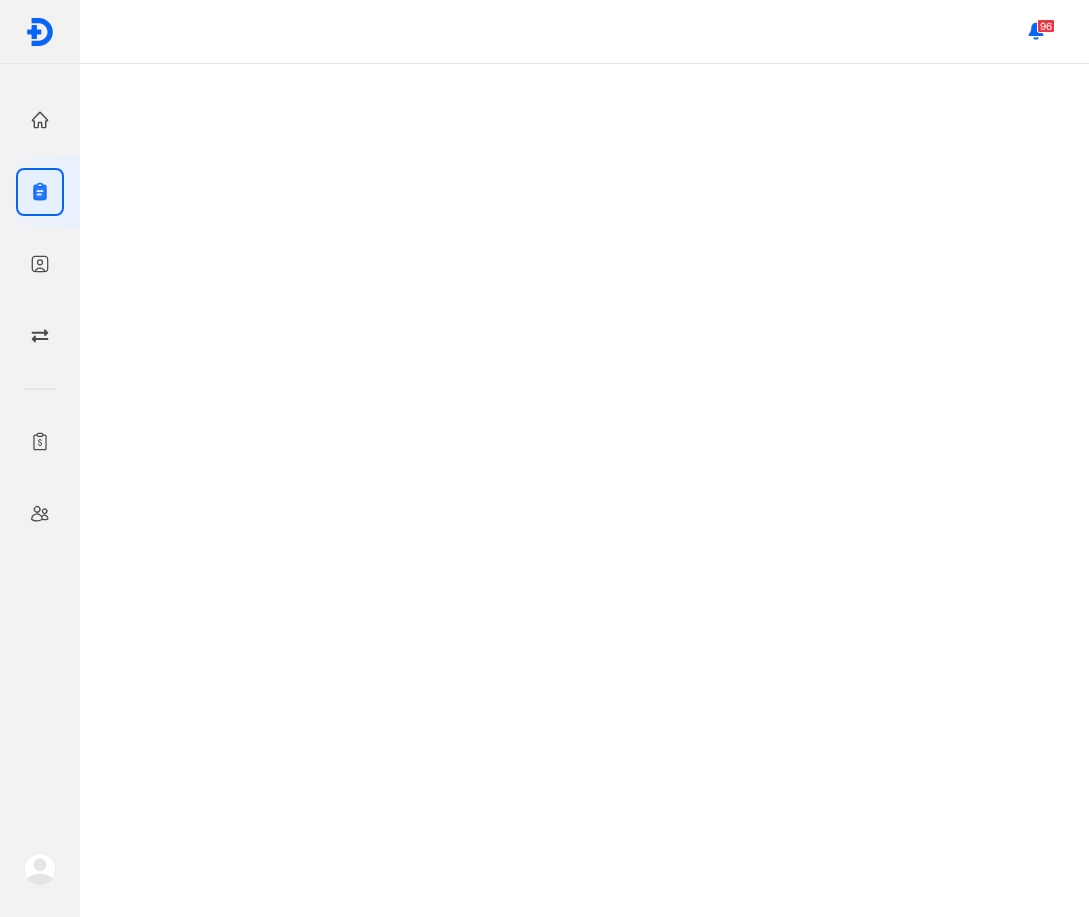 scroll, scrollTop: 0, scrollLeft: 0, axis: both 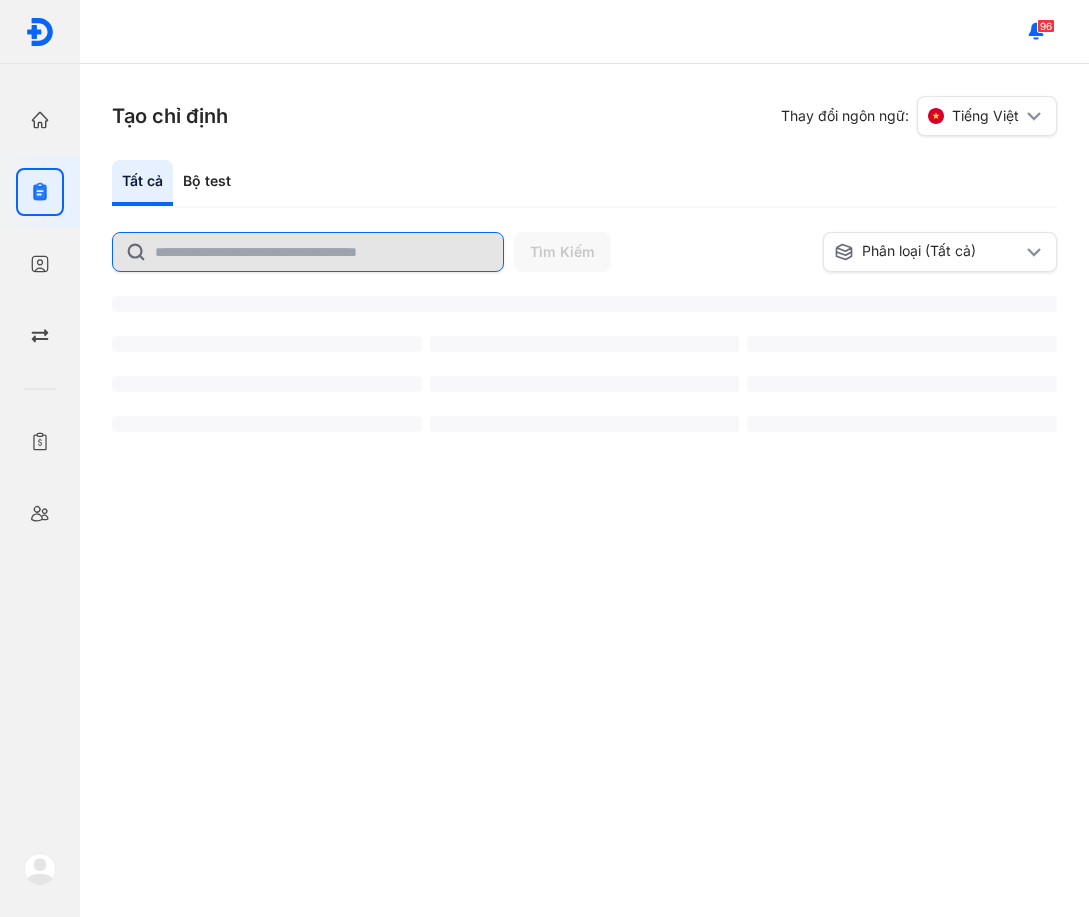 click 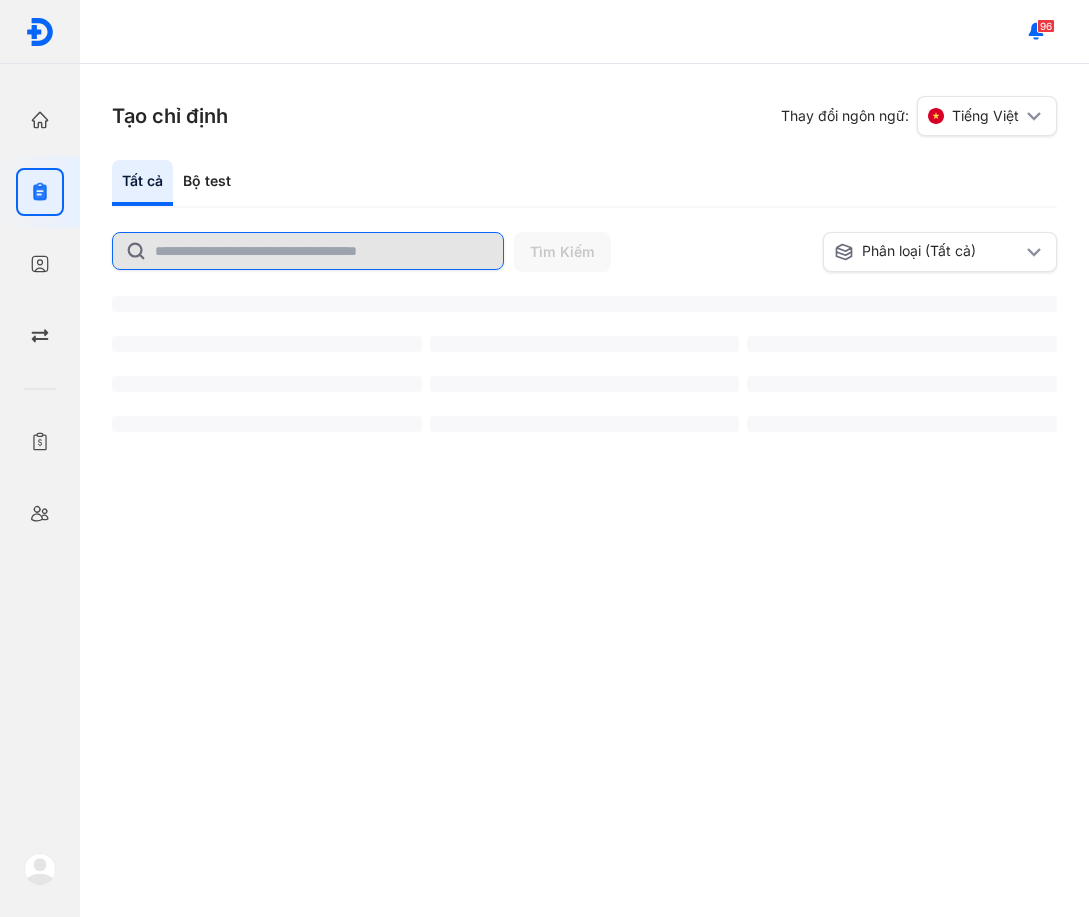 click 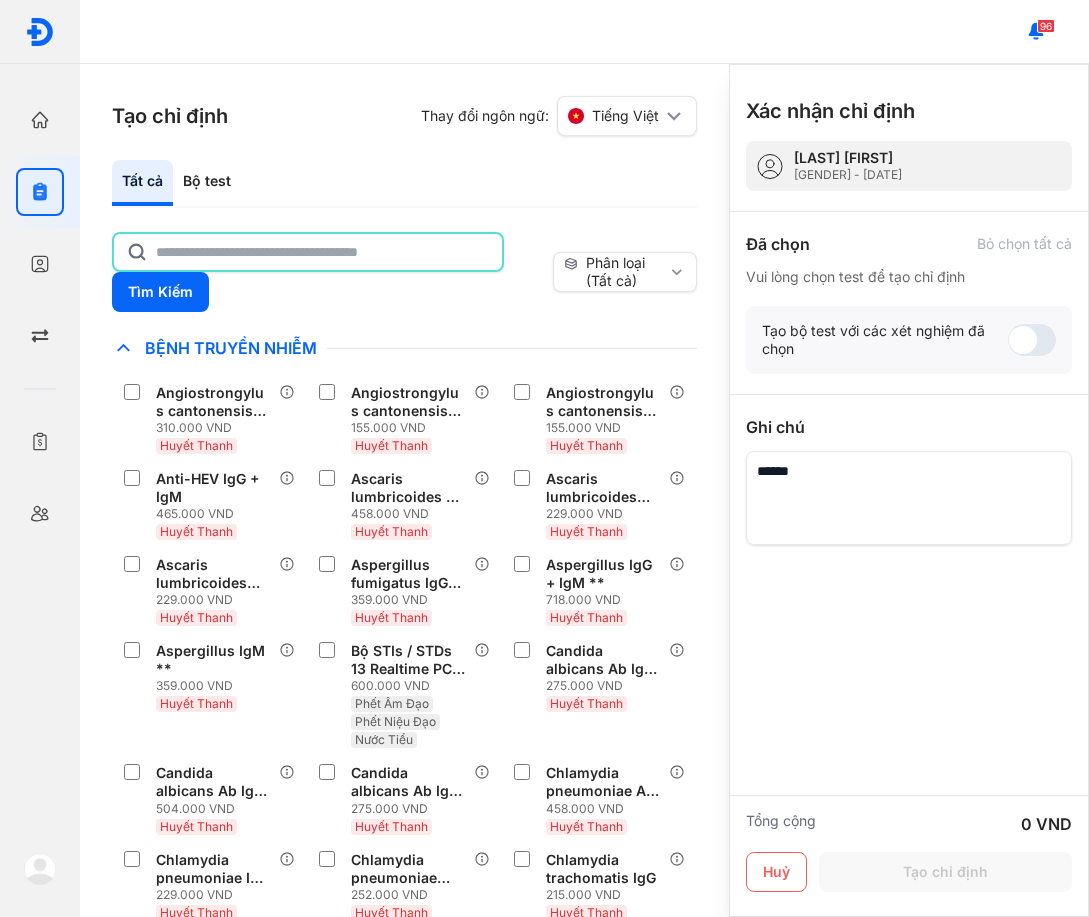 click 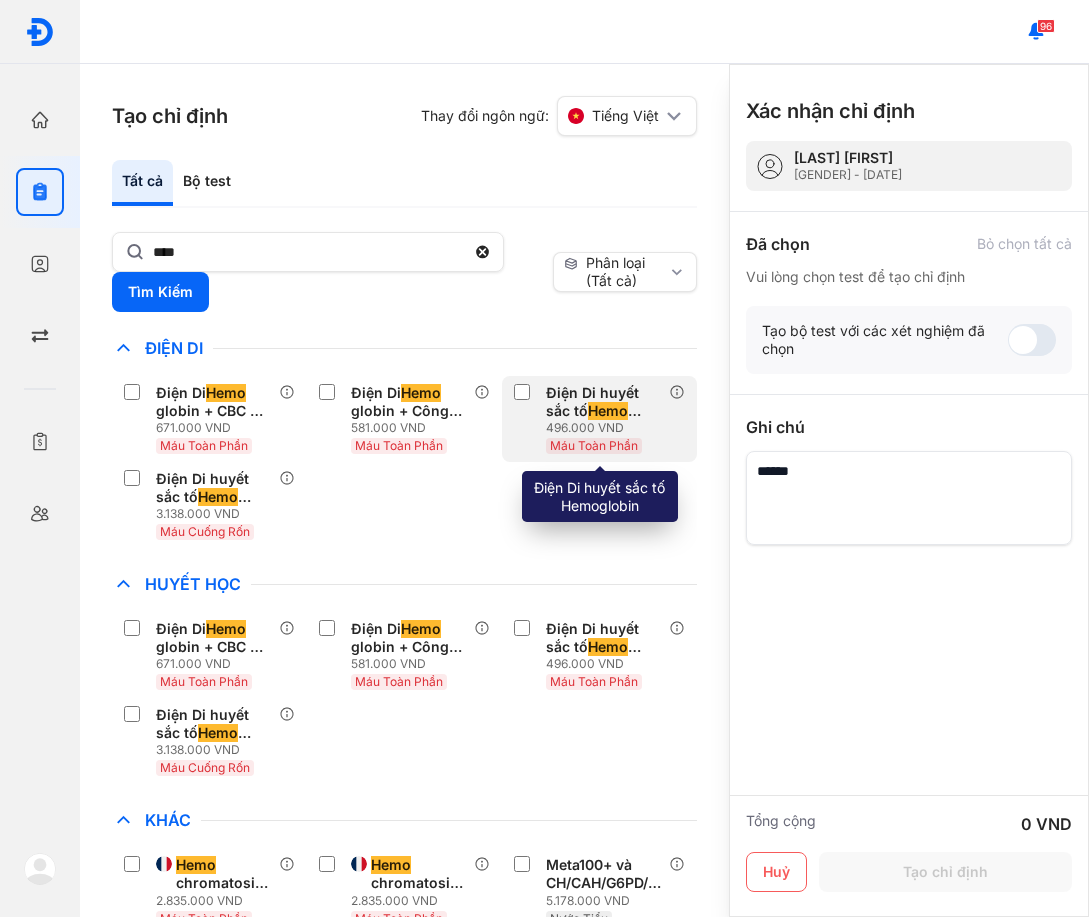 click on "Điện Di huyết sắc tố  Hemo globin" at bounding box center (603, 402) 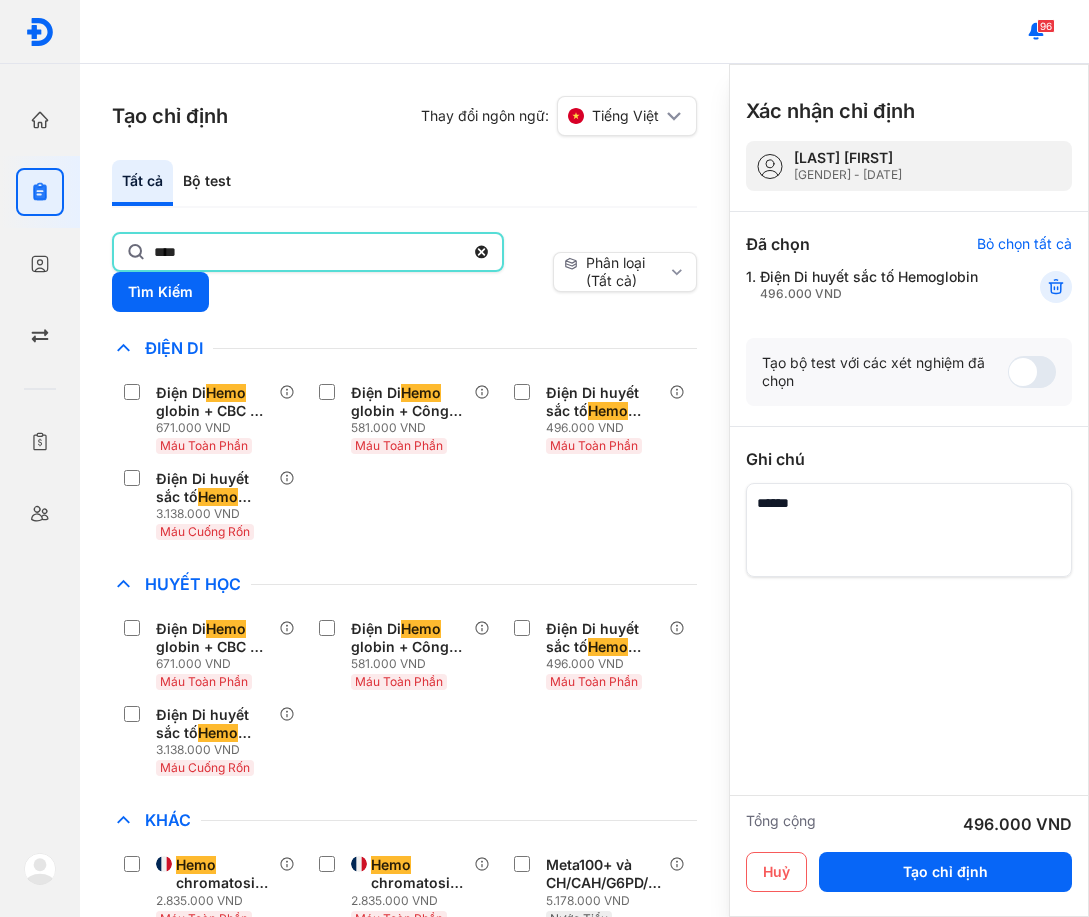 click on "****" 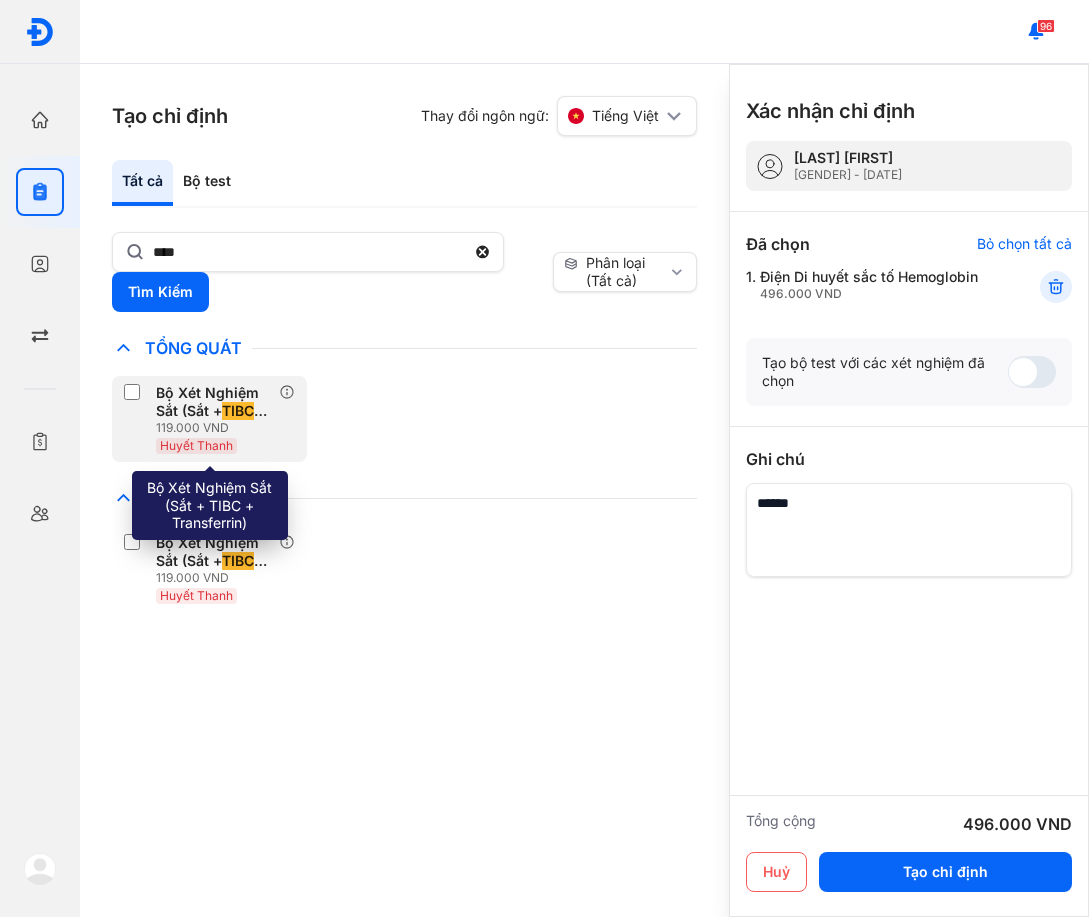 click on "Bộ Xét Nghiệm Sắt (Sắt +  TIBC  + Transferrin)" at bounding box center (213, 402) 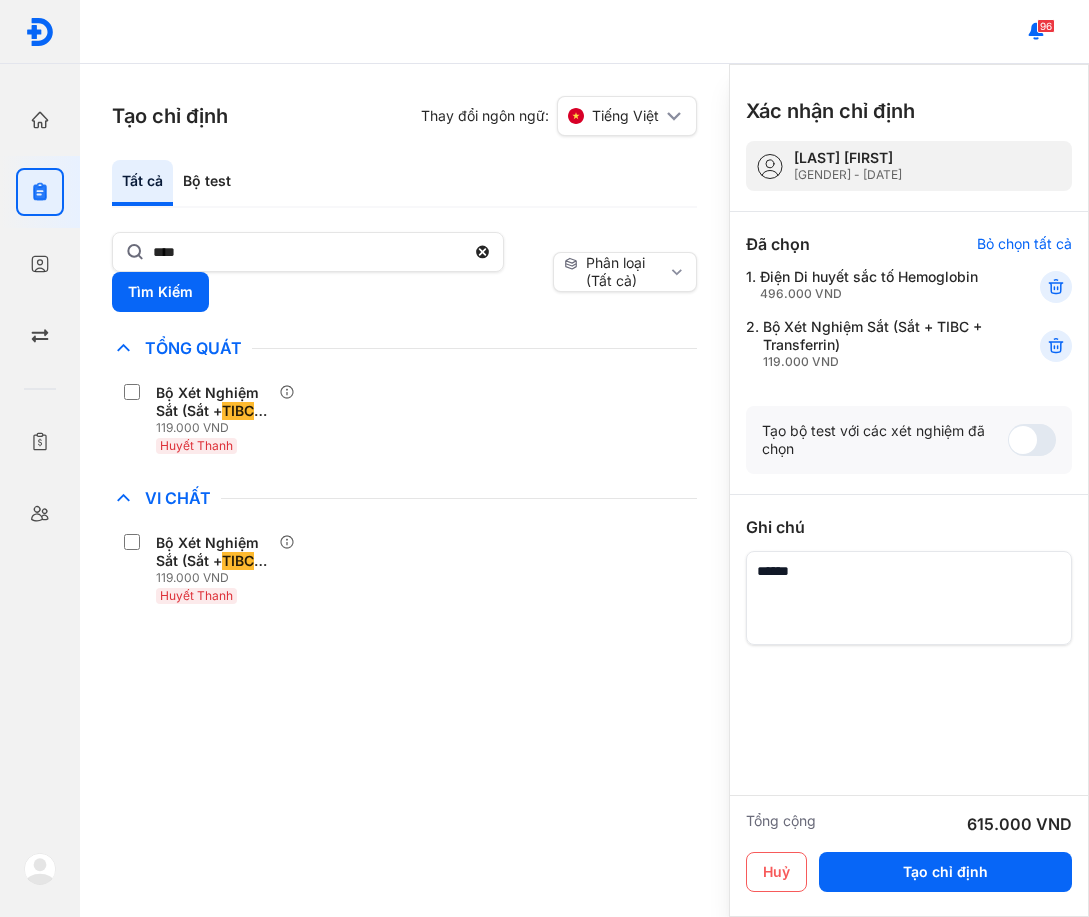 click on "**** Tìm Kiếm" at bounding box center [328, 272] 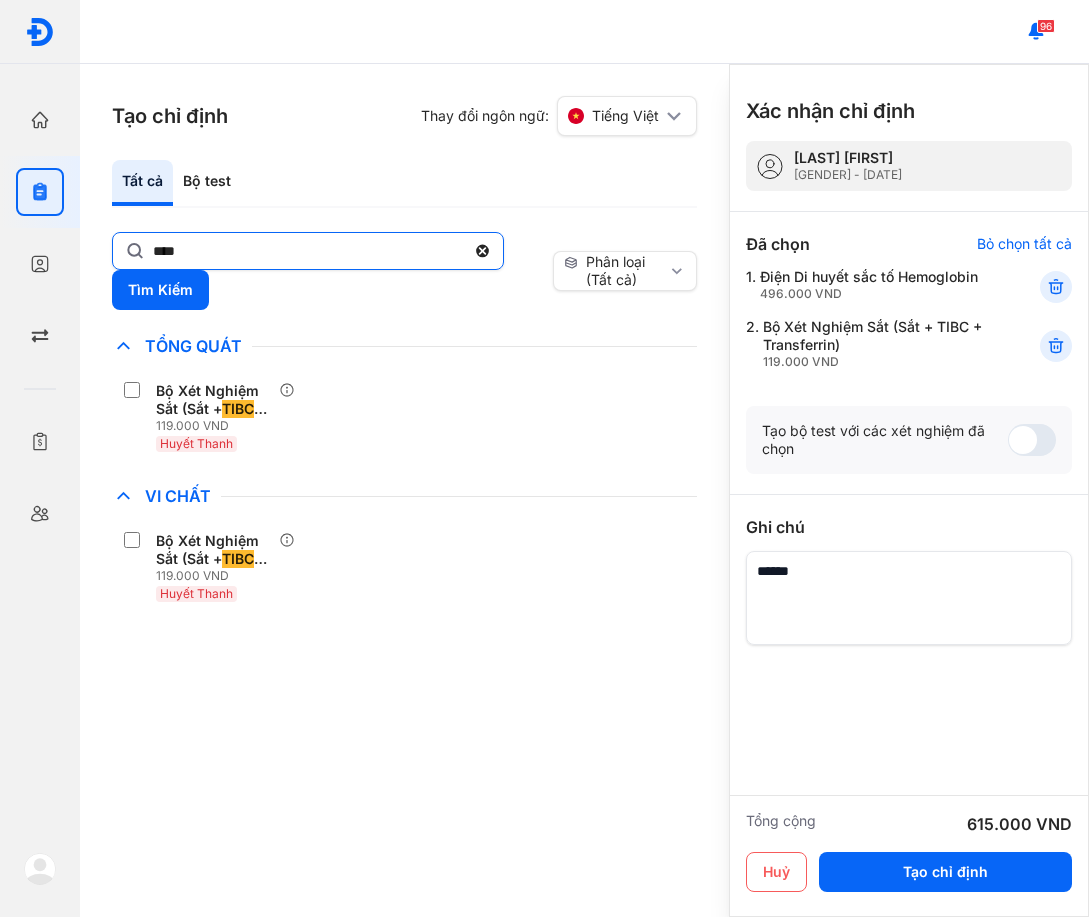 click on "****" 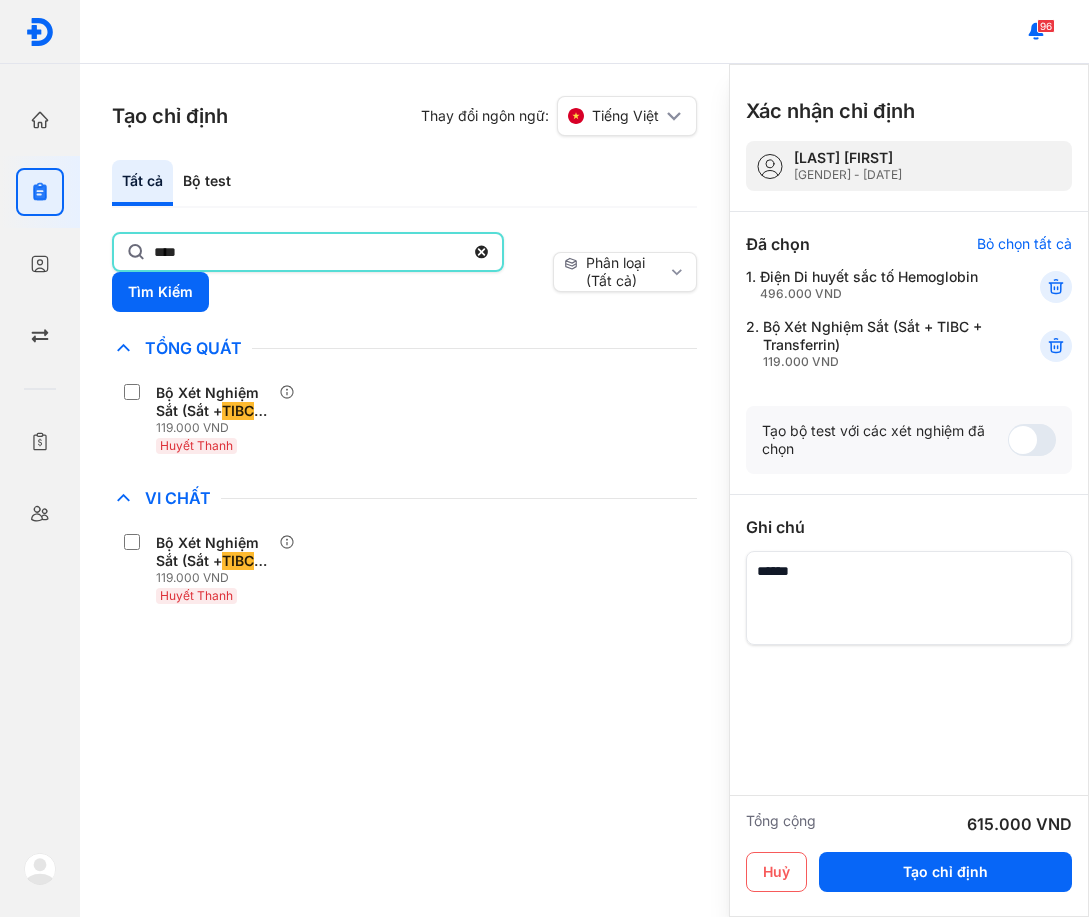 click on "****" 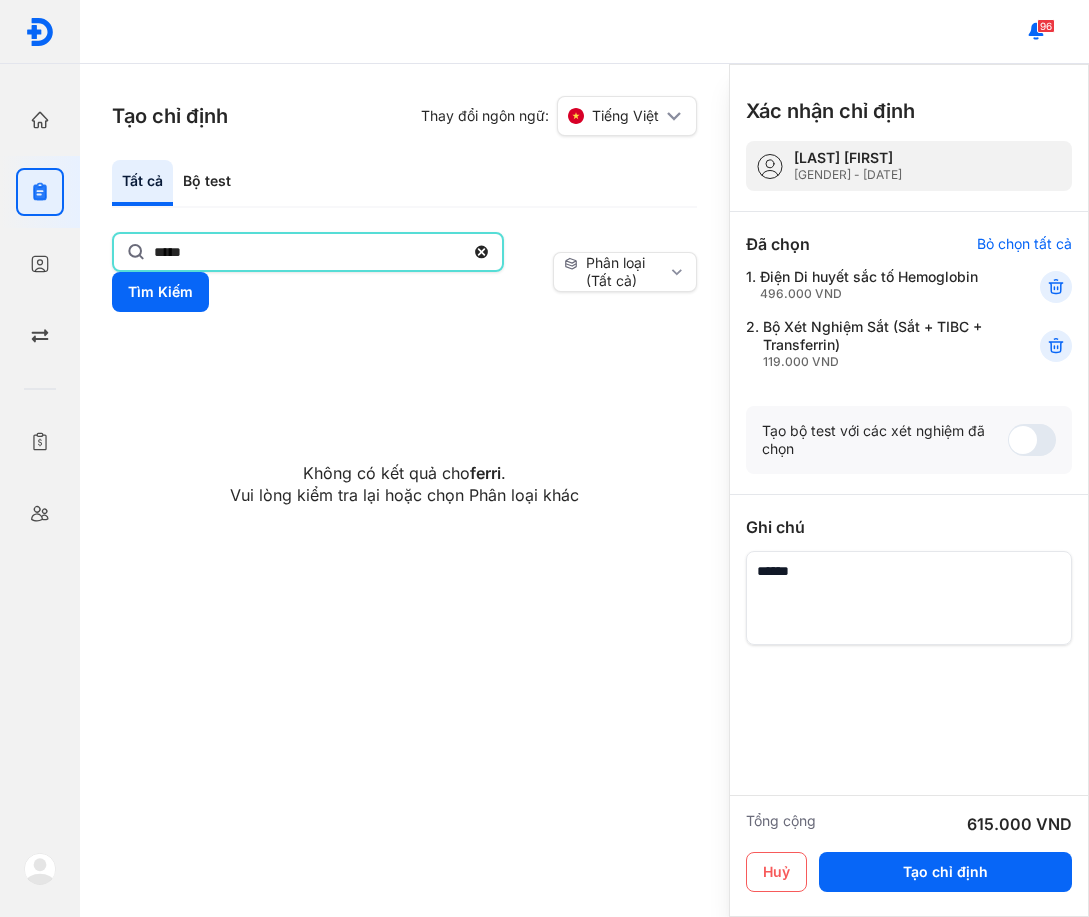 type on "*****" 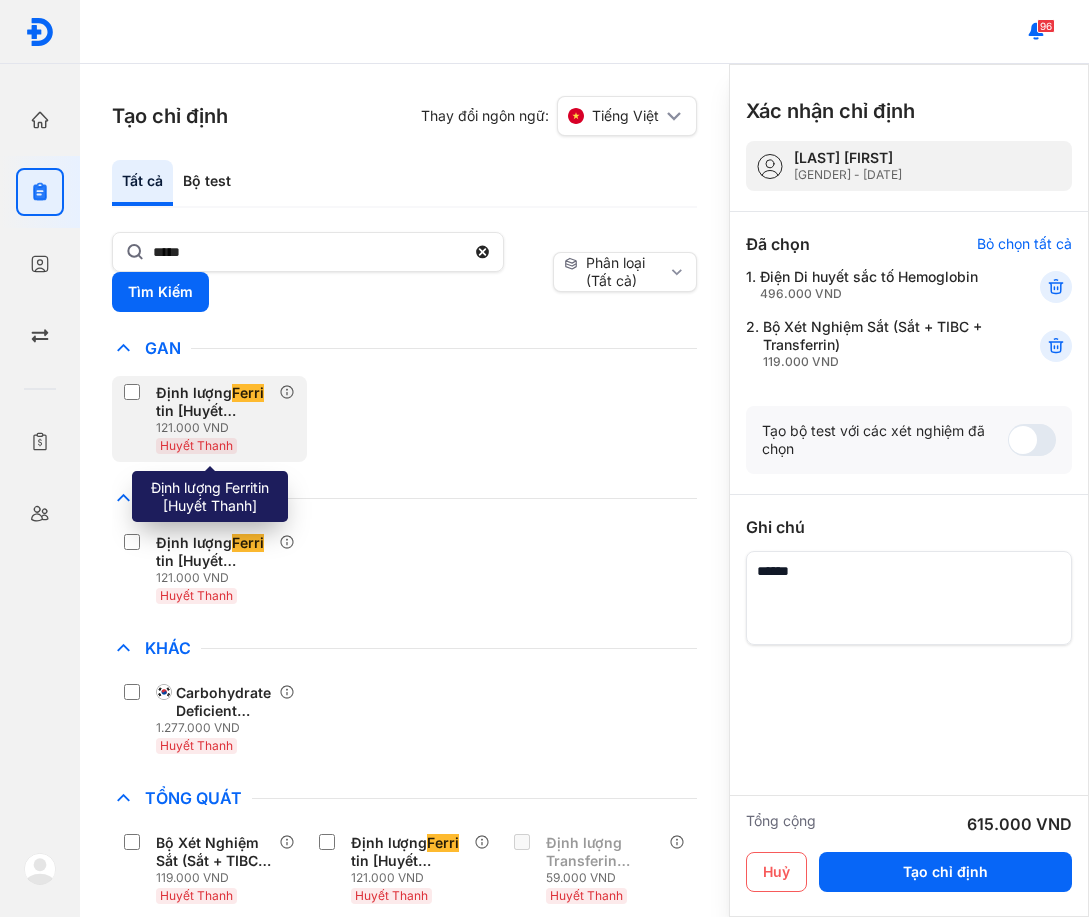 click on "Định lượng Ferri tin [Huyết Thanh]" at bounding box center (213, 402) 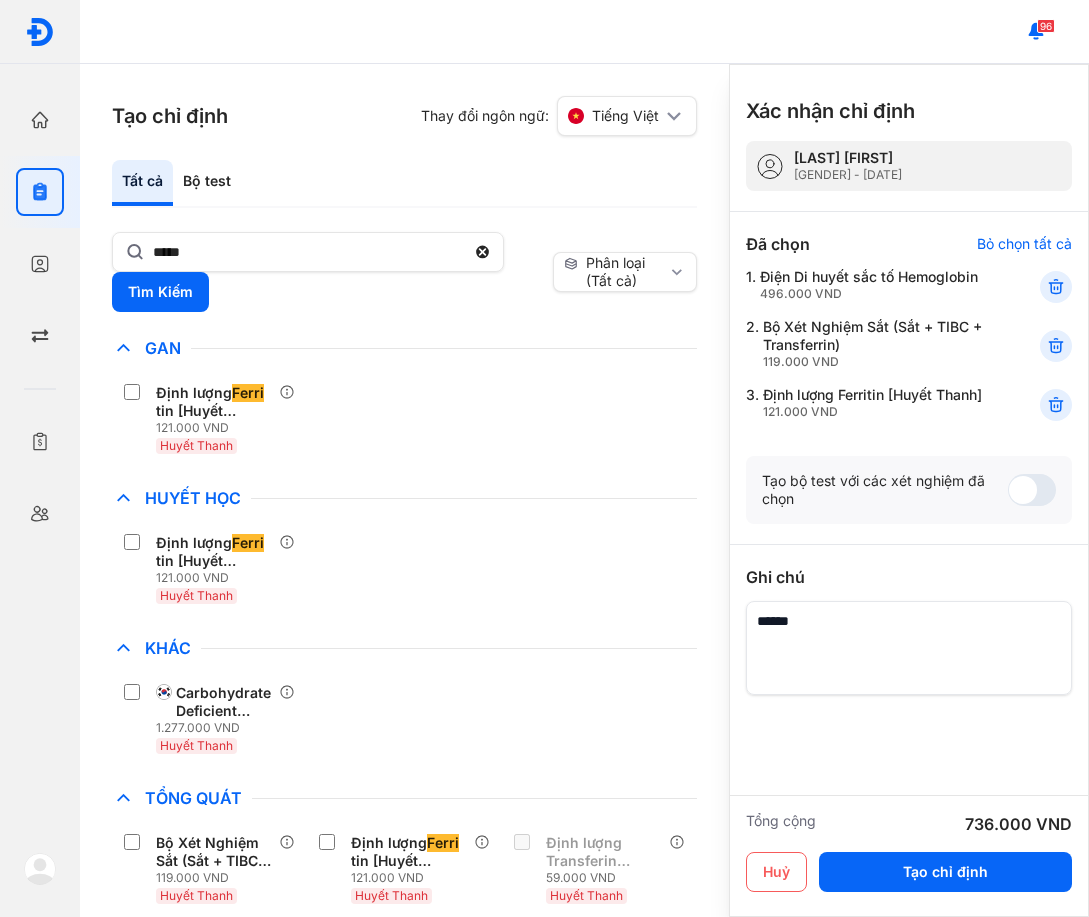 click on "Huyết Học" at bounding box center (404, 498) 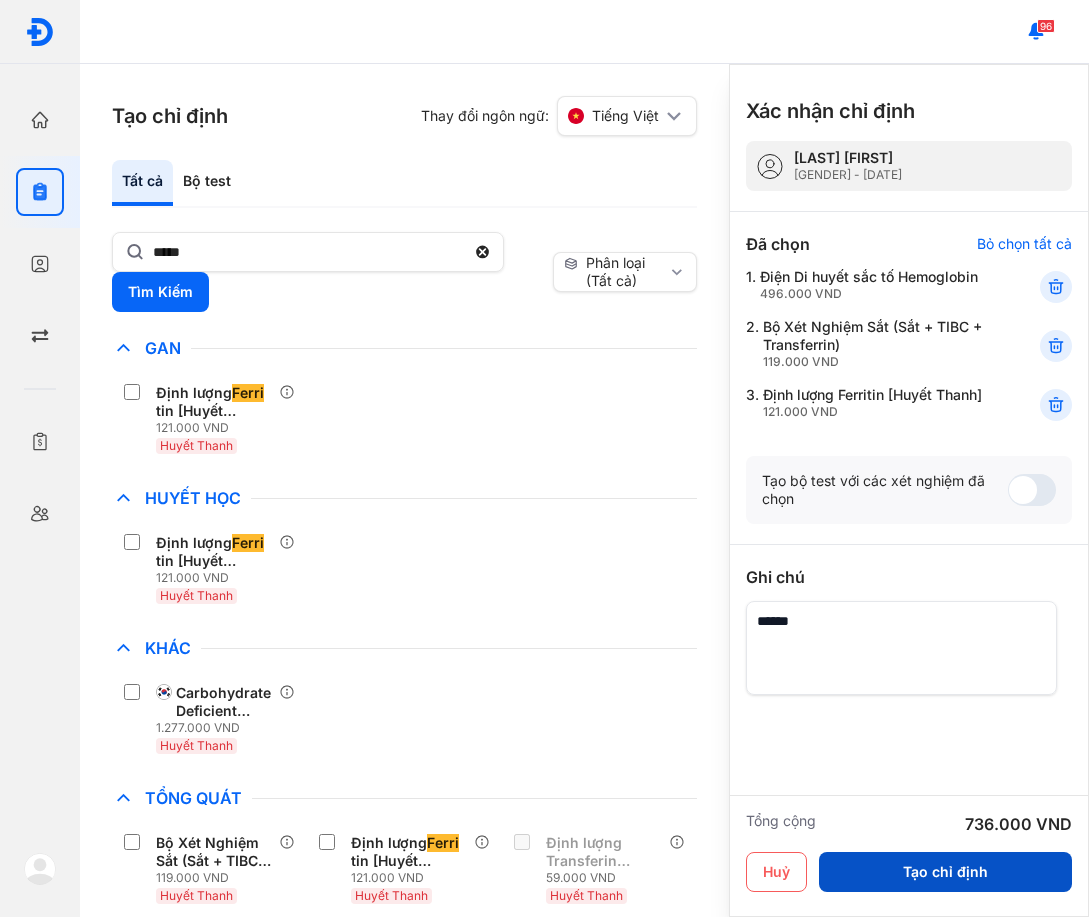 click on "Tạo chỉ định" at bounding box center (945, 872) 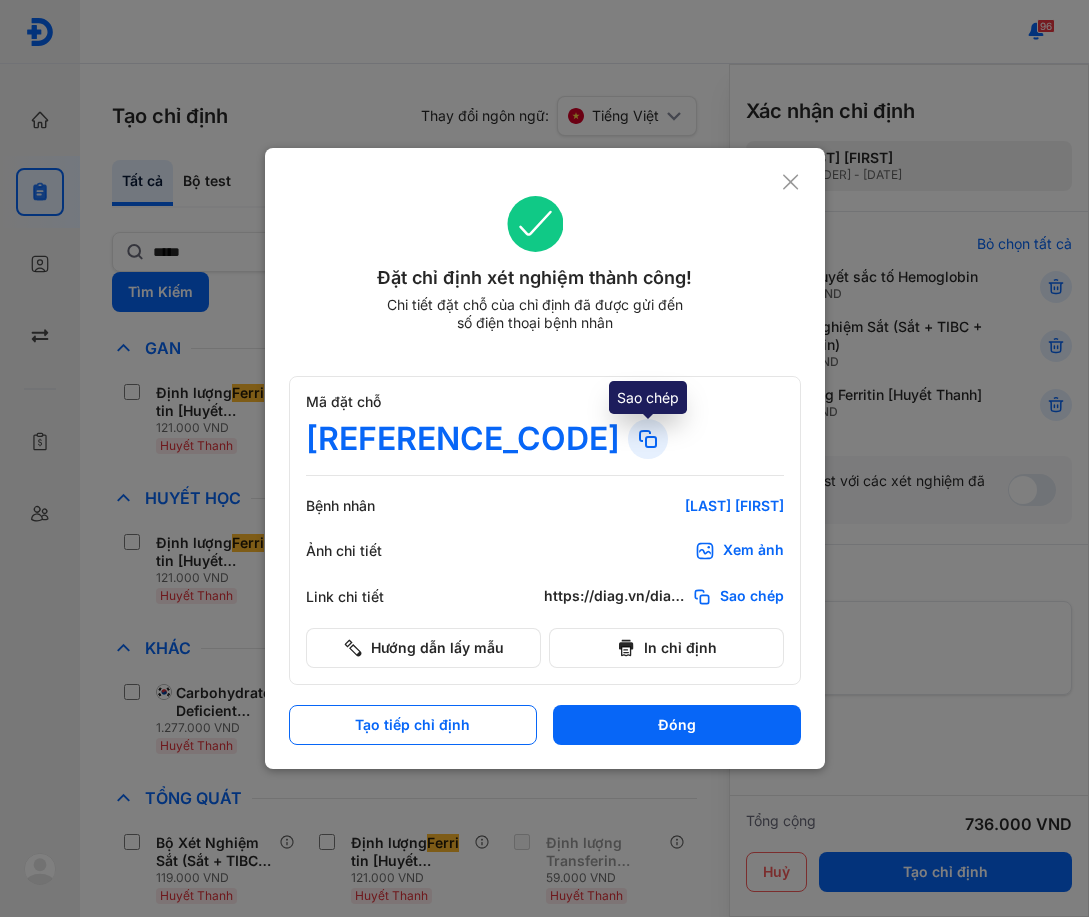 click 